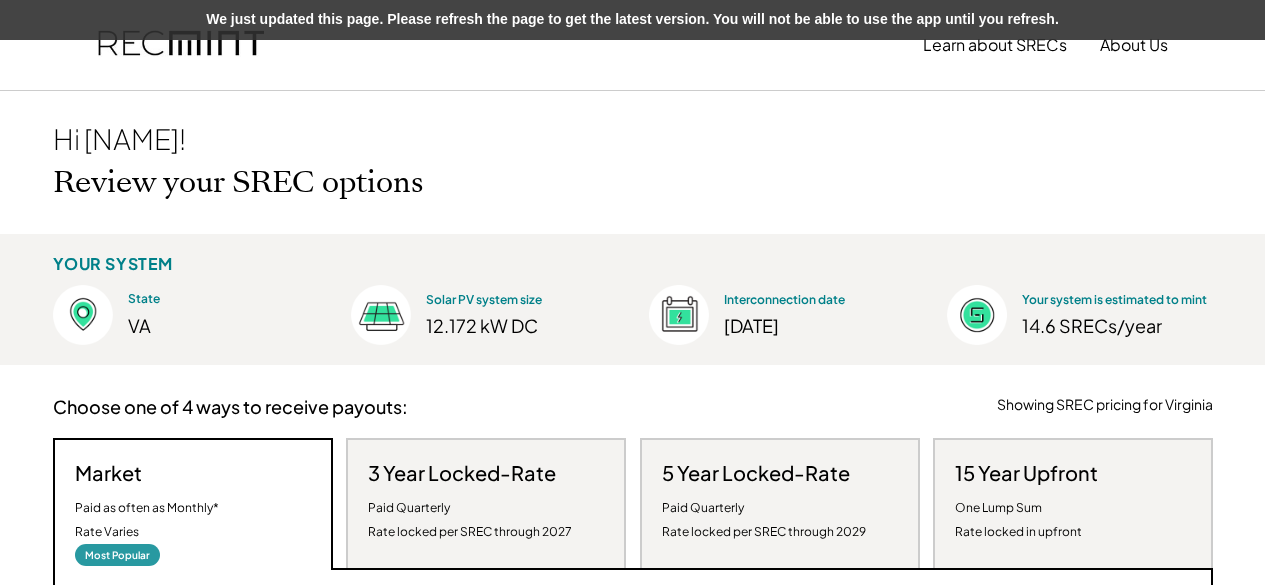 scroll, scrollTop: 0, scrollLeft: 0, axis: both 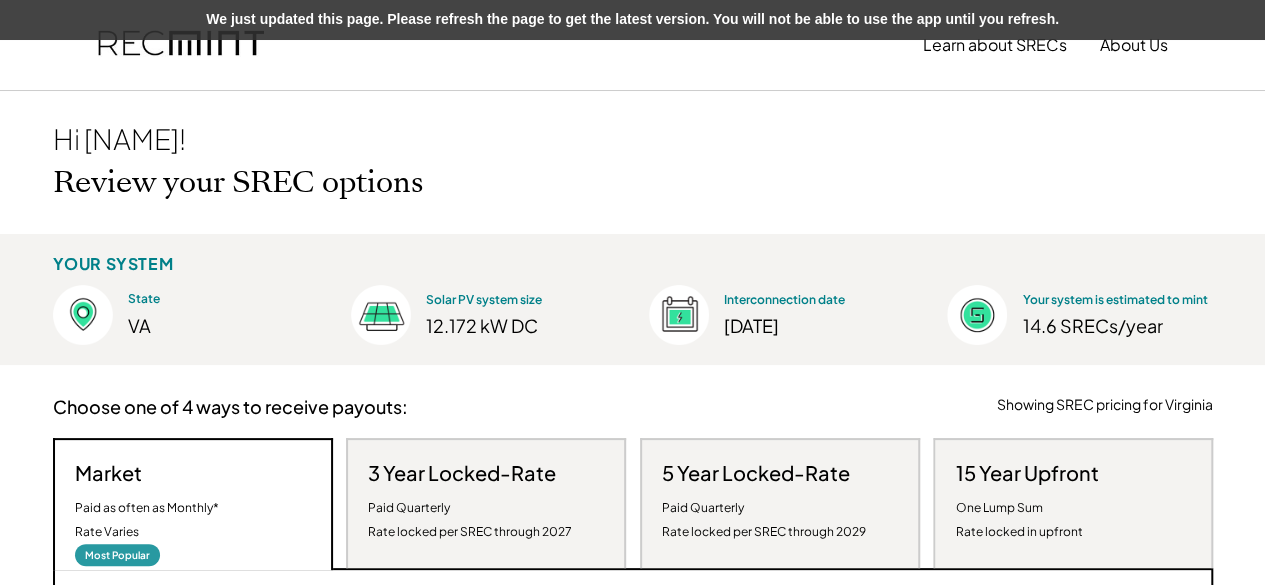 click at bounding box center (181, 45) 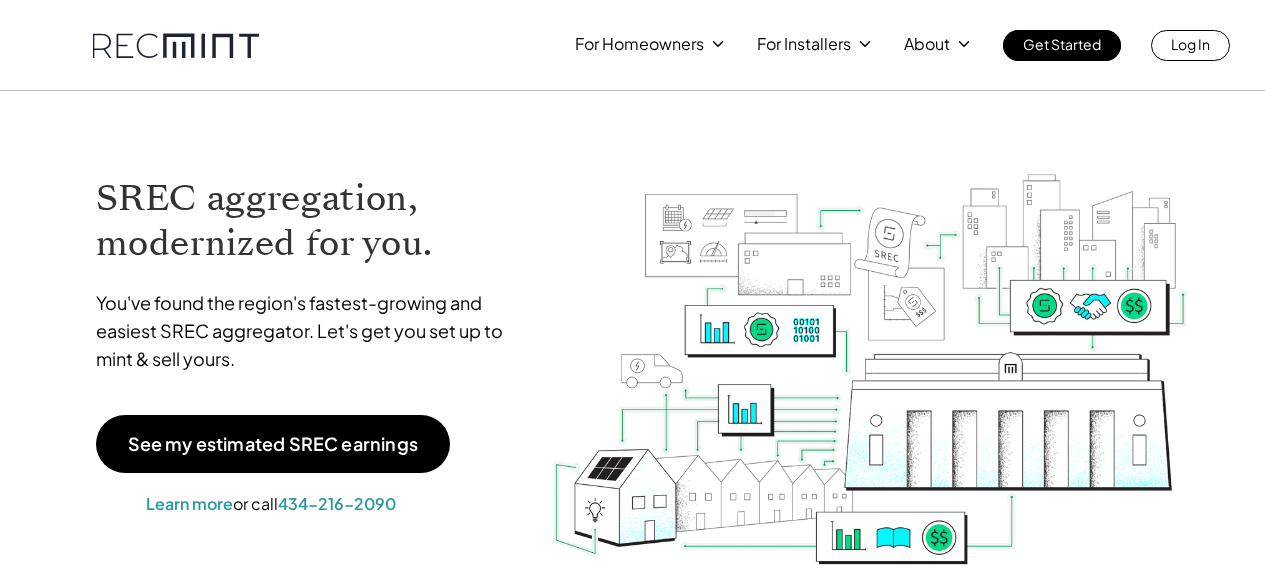 scroll, scrollTop: 0, scrollLeft: 0, axis: both 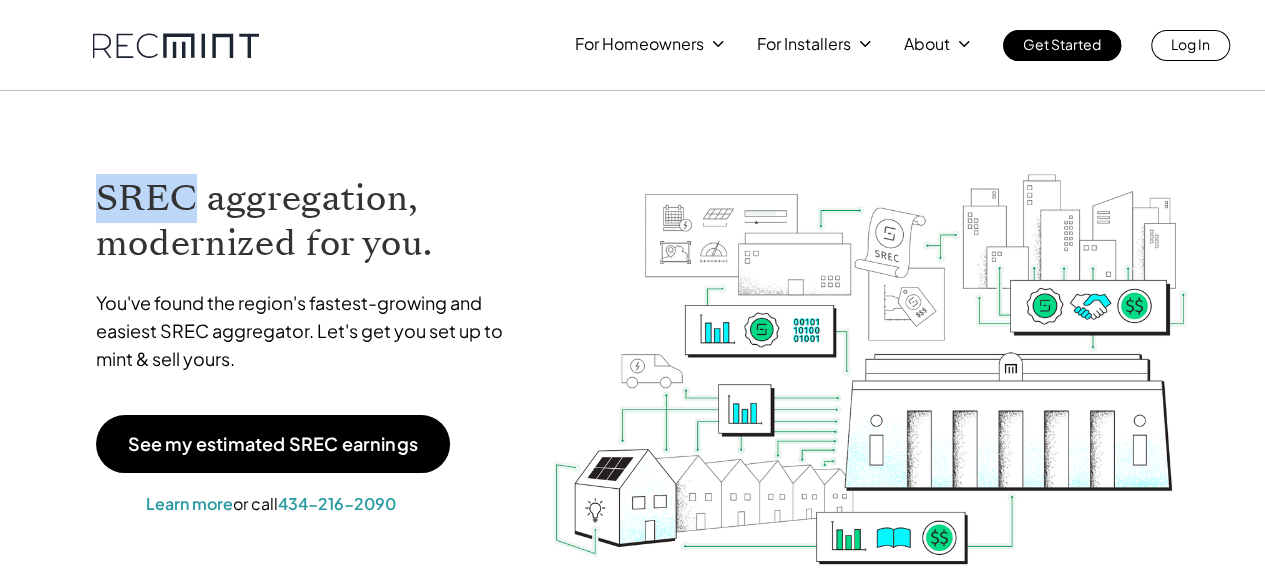 drag, startPoint x: 80, startPoint y: 185, endPoint x: 194, endPoint y: 197, distance: 114.62984 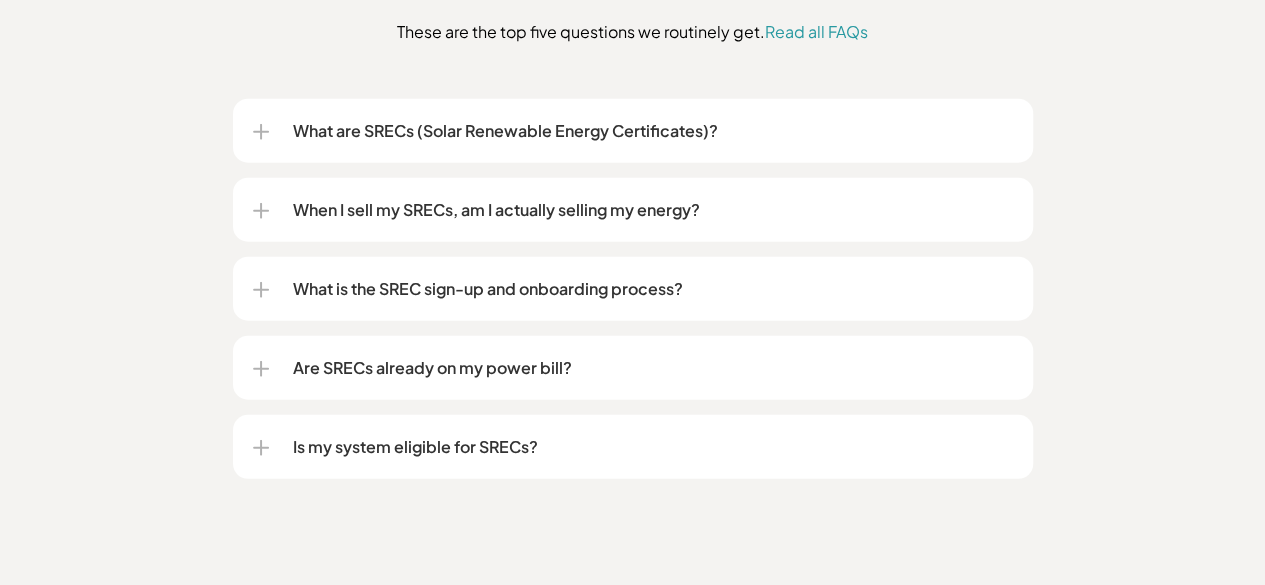 scroll, scrollTop: 2516, scrollLeft: 0, axis: vertical 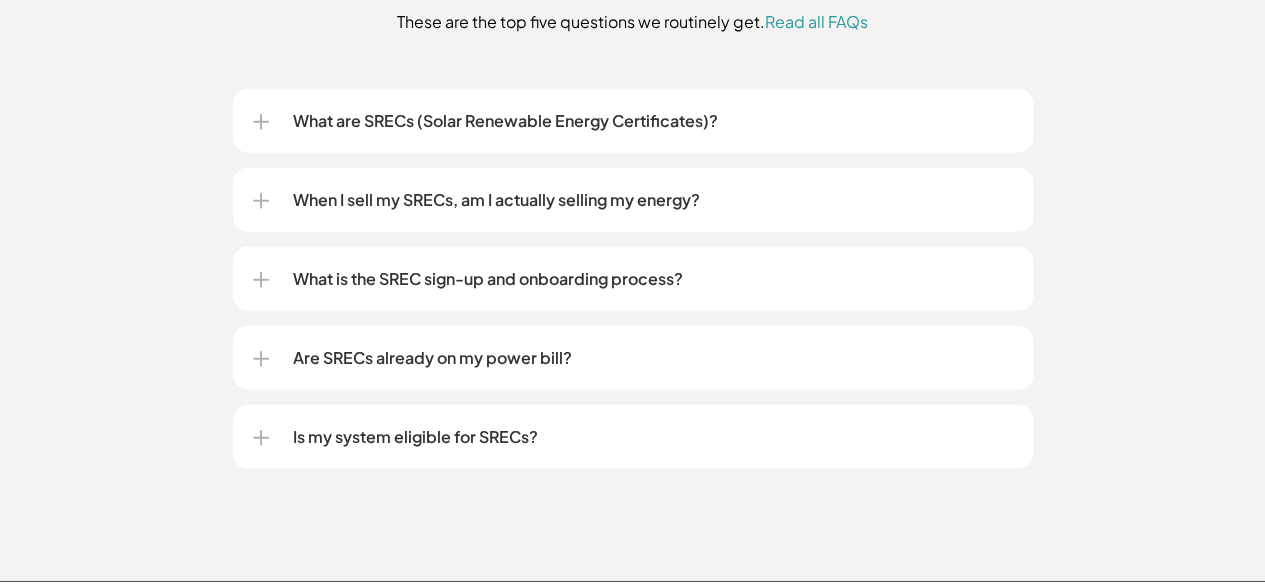 click on "What are SRECs (Solar Renewable Energy Certificates)?" at bounding box center [653, 121] 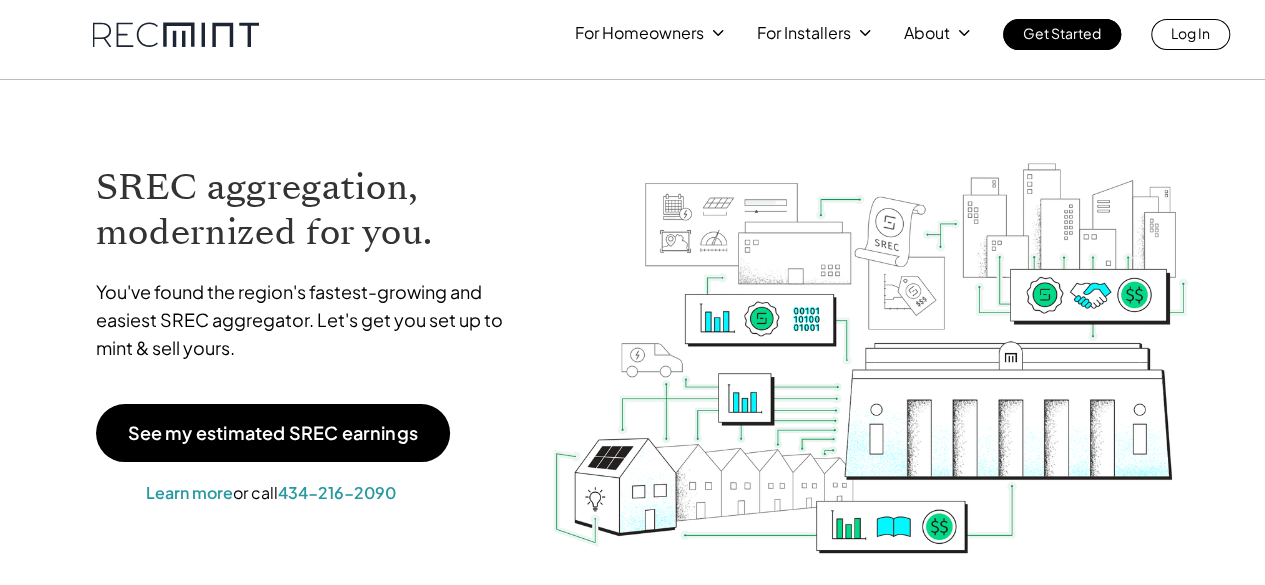 scroll, scrollTop: 0, scrollLeft: 0, axis: both 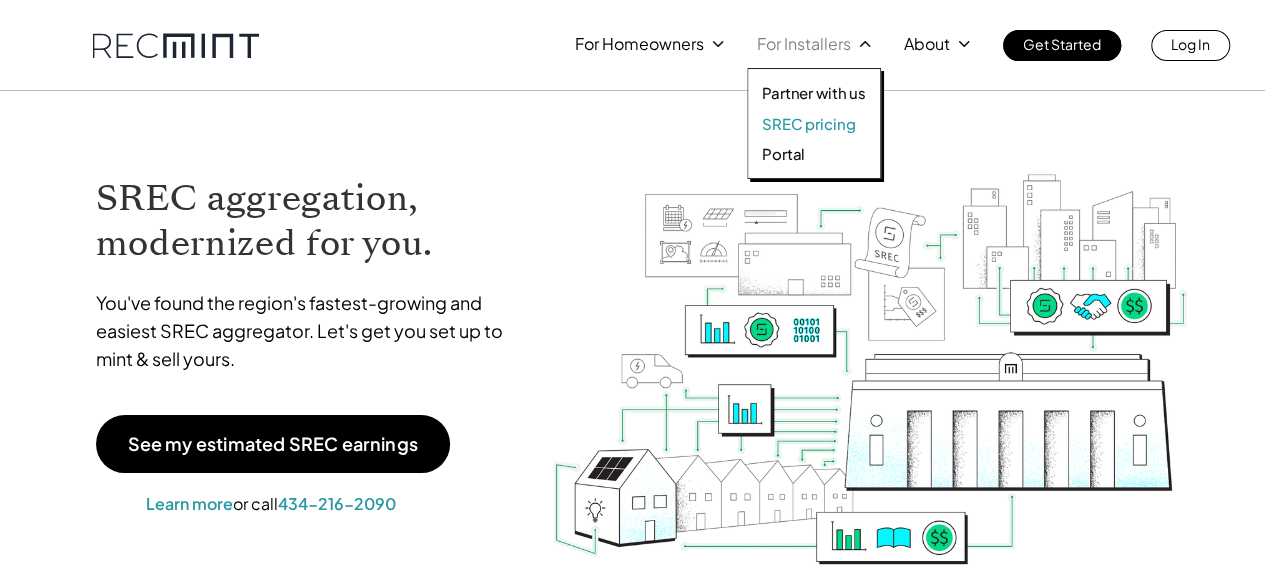 click on "SREC pricing" at bounding box center (808, 124) 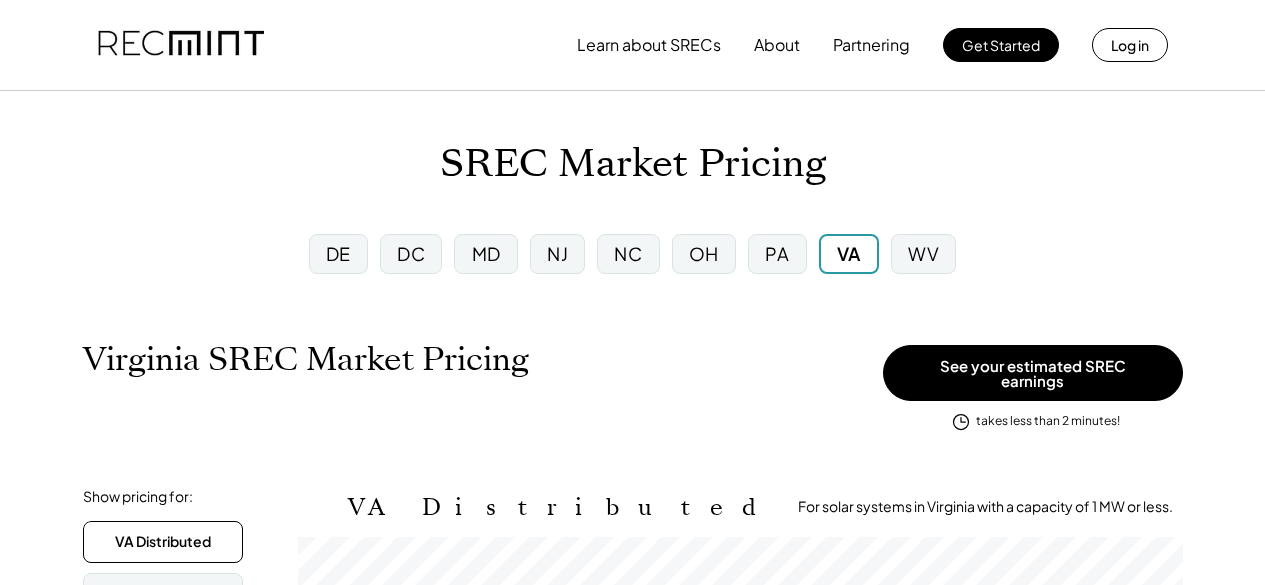 scroll, scrollTop: 0, scrollLeft: 0, axis: both 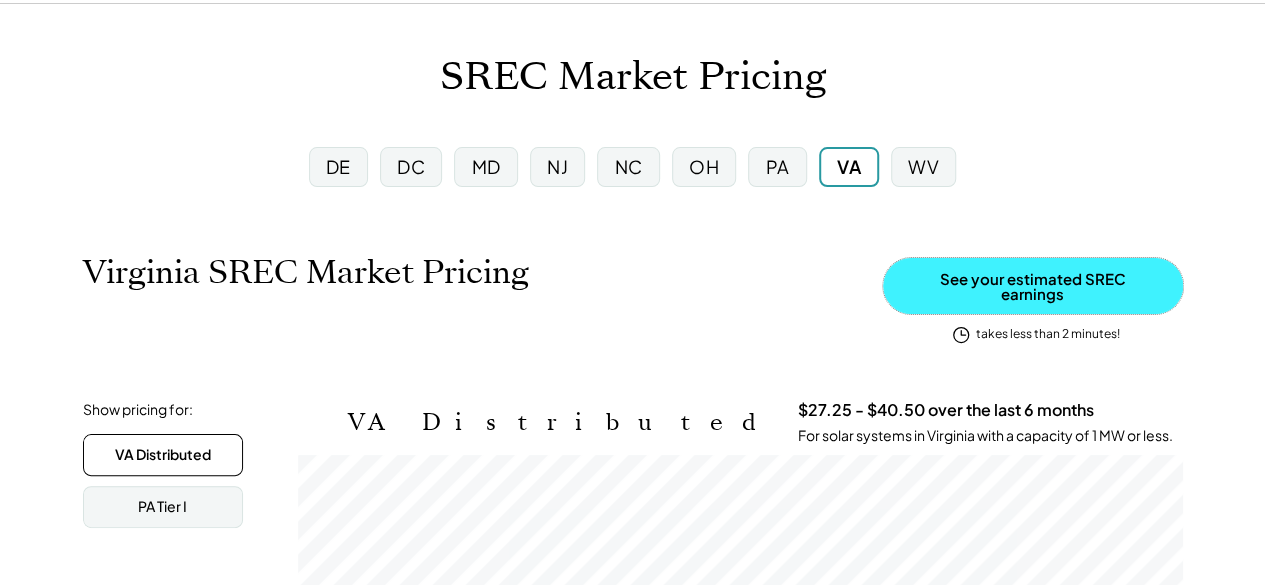 click on "See your estimated SREC earnings" at bounding box center (1033, 286) 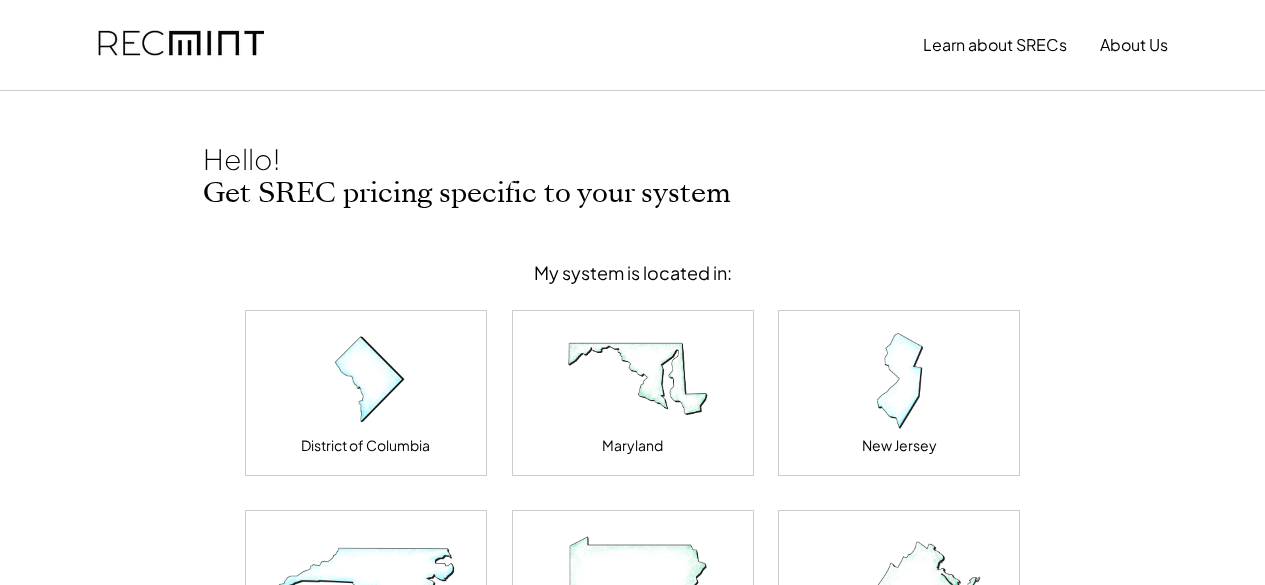 scroll, scrollTop: 0, scrollLeft: 0, axis: both 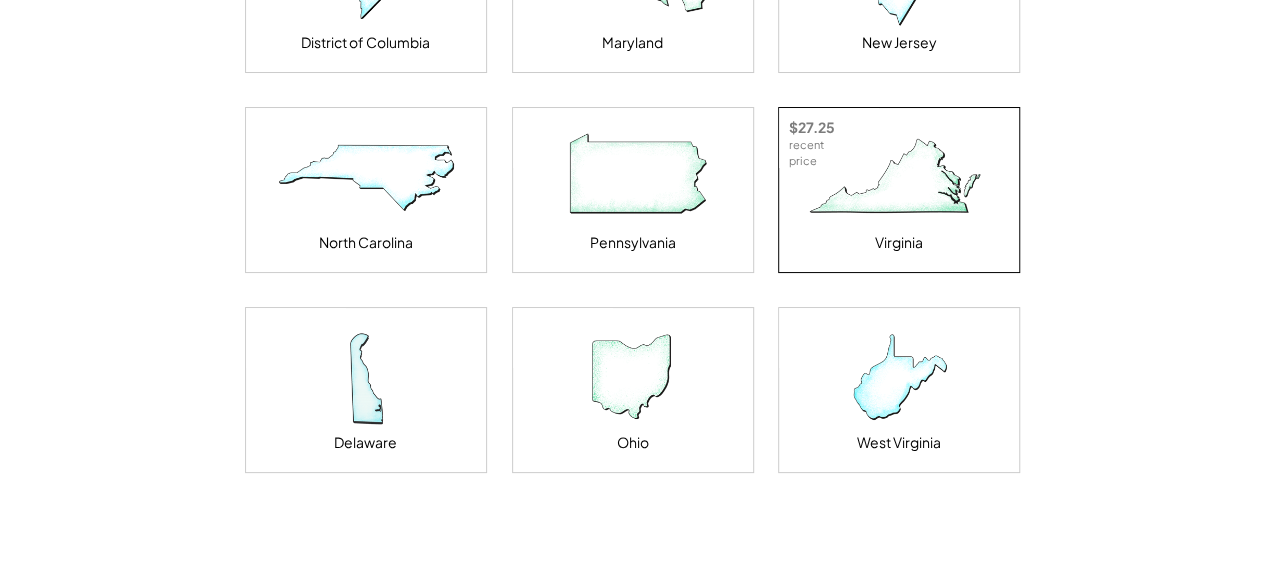 click at bounding box center (899, 178) 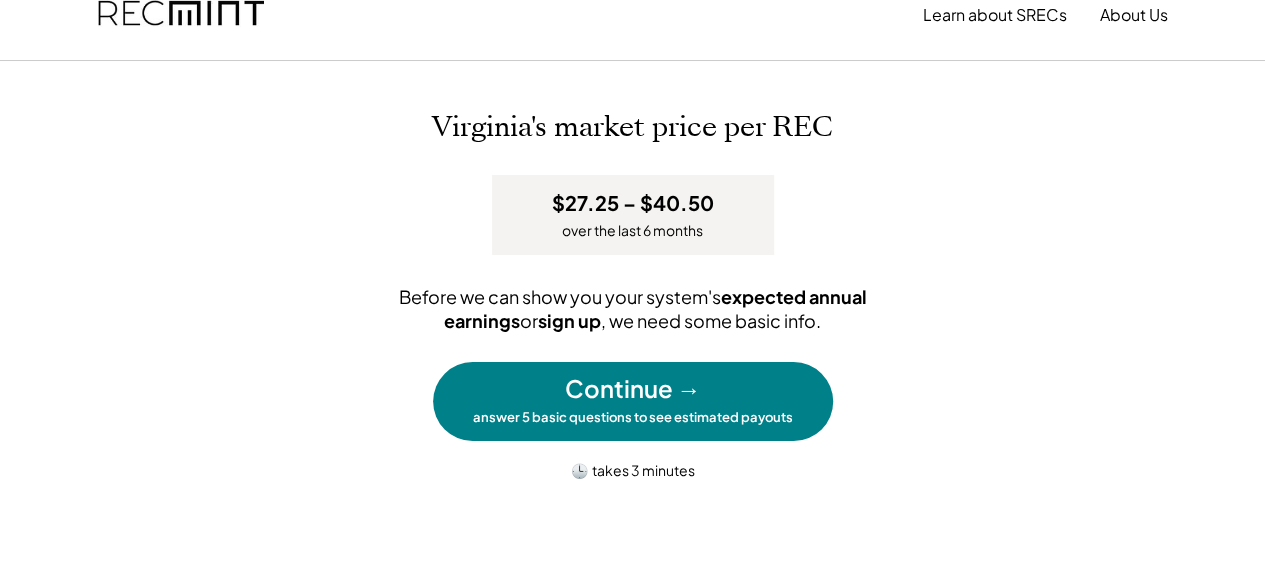 scroll, scrollTop: 0, scrollLeft: 0, axis: both 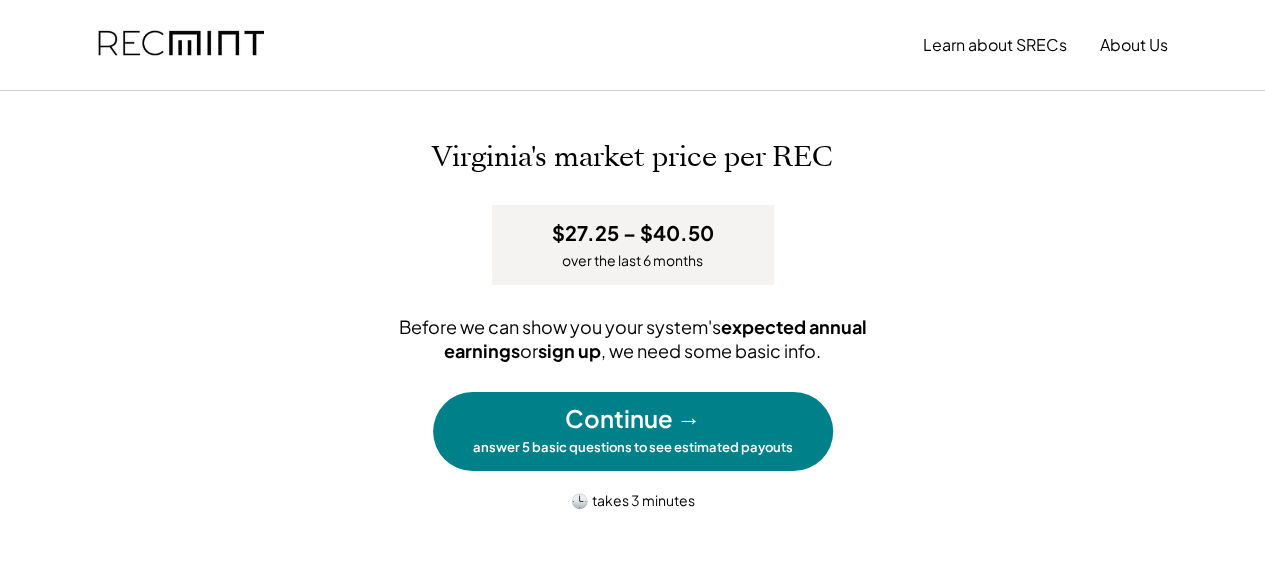 click on "Continue → answer 5 basic questions to see estimated payouts" at bounding box center [633, 431] 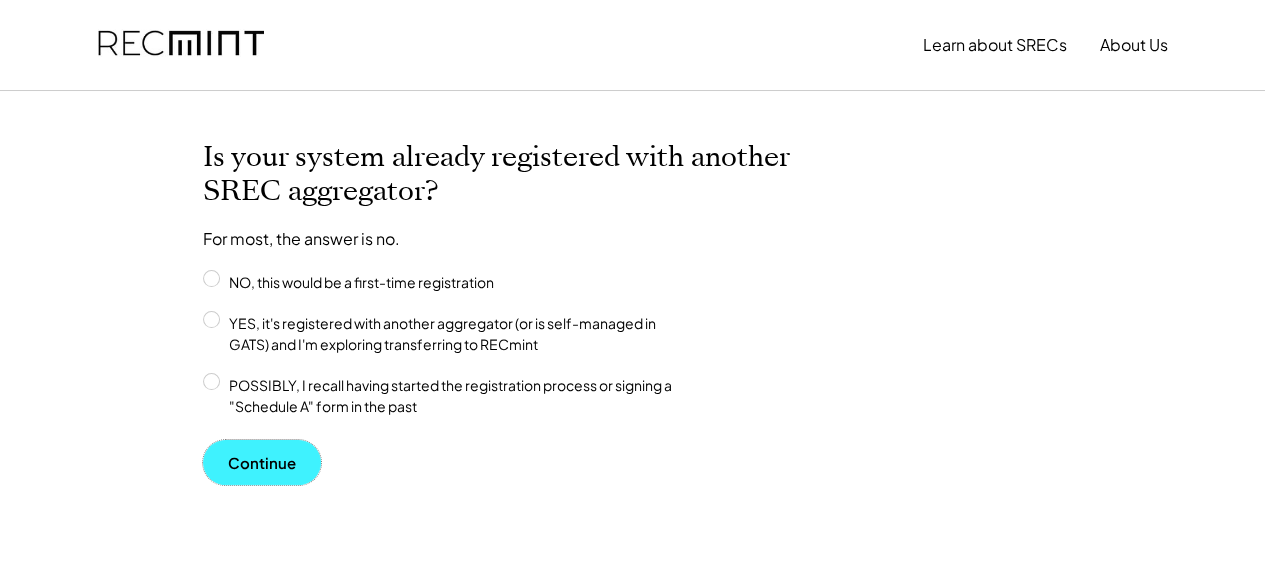 click on "Continue" at bounding box center [262, 462] 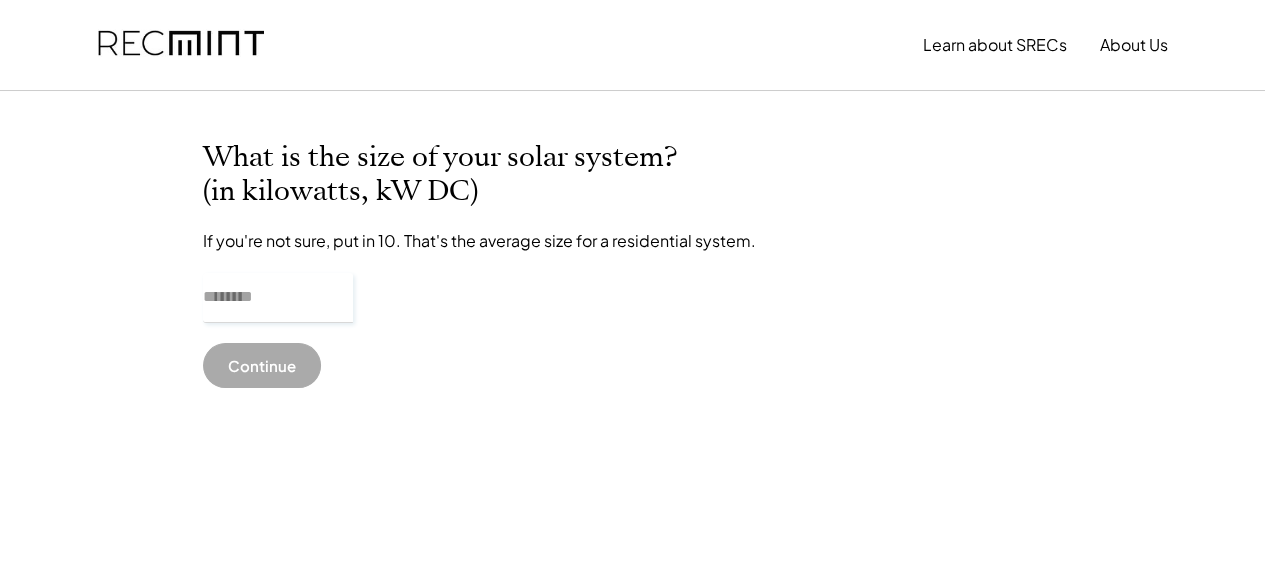 click at bounding box center (278, 298) 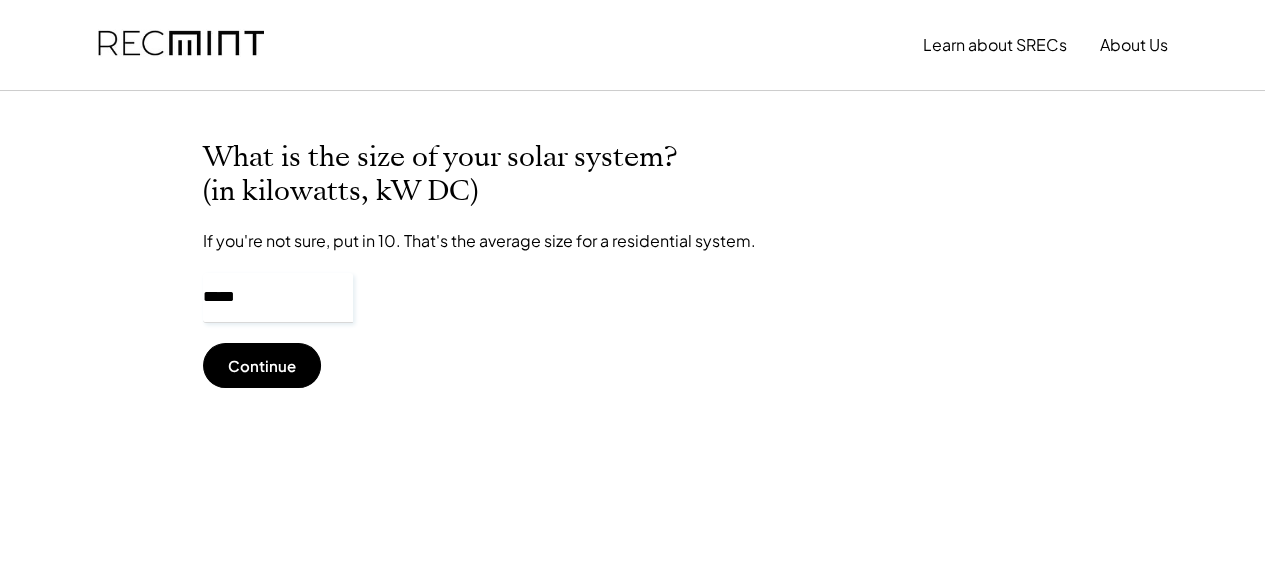 type on "*****" 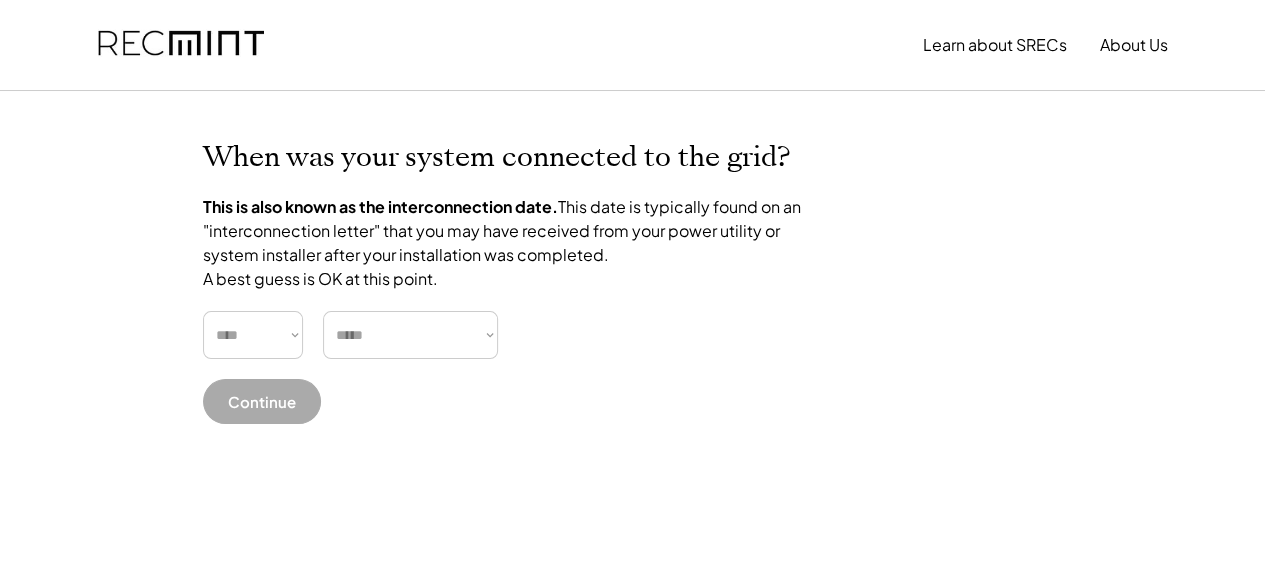 click on "**** **** **** **** **** **** **** **** **** **** **** **** **** **** ****" at bounding box center [253, 335] 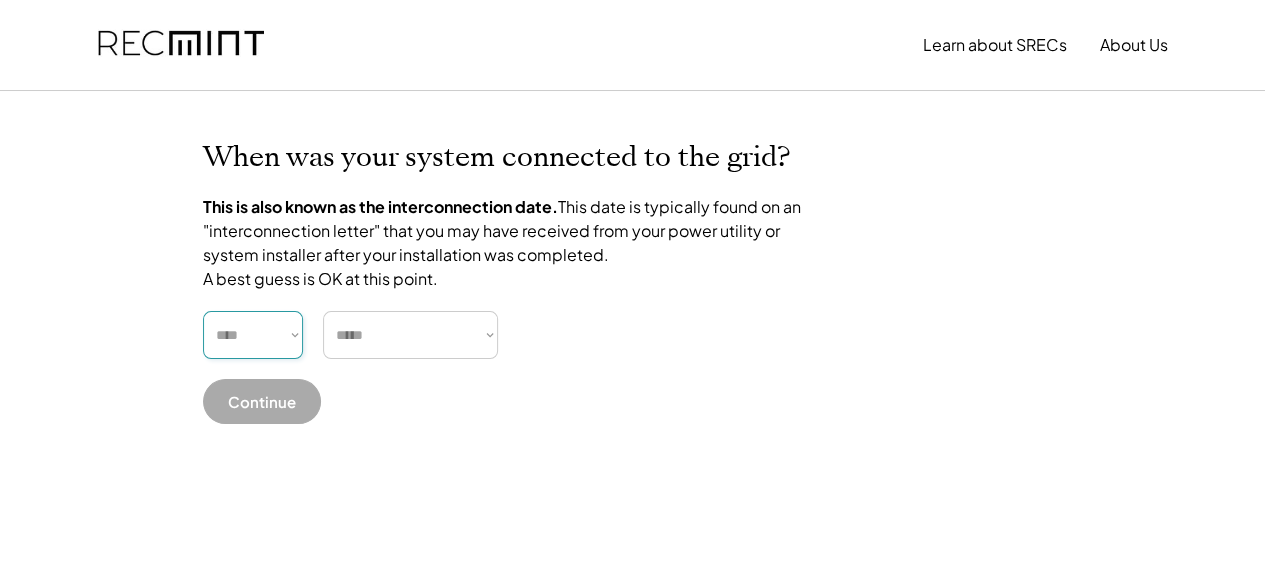 select on "****" 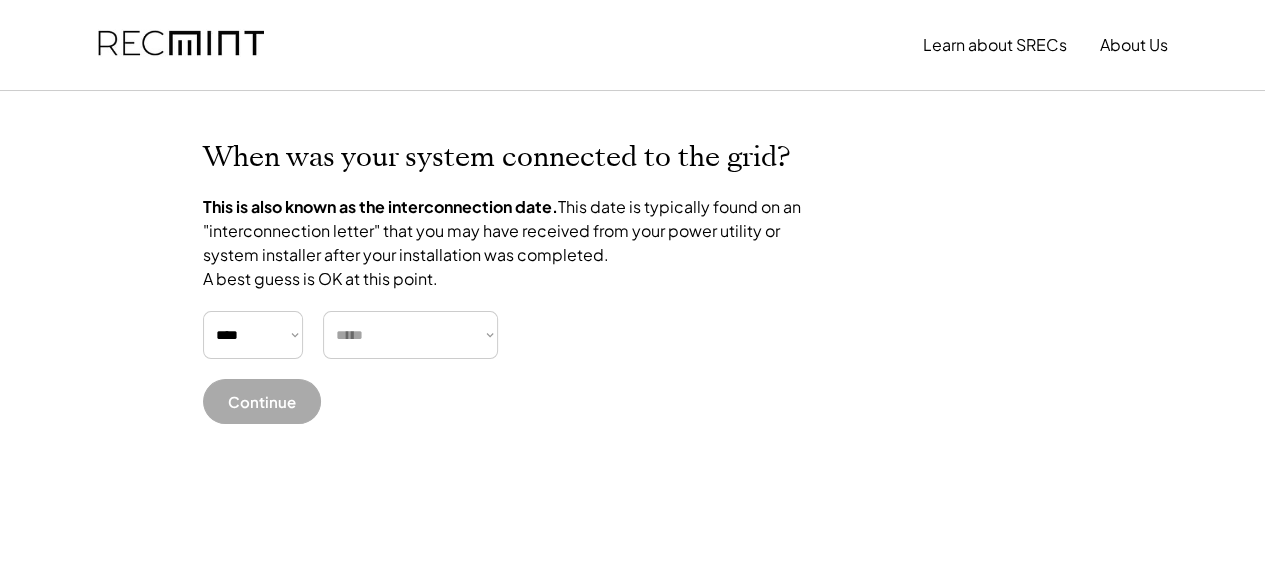click on "***** ******* ******** ***** ***** *** **** **** ****** ********* ******* ******** ********" at bounding box center [410, 335] 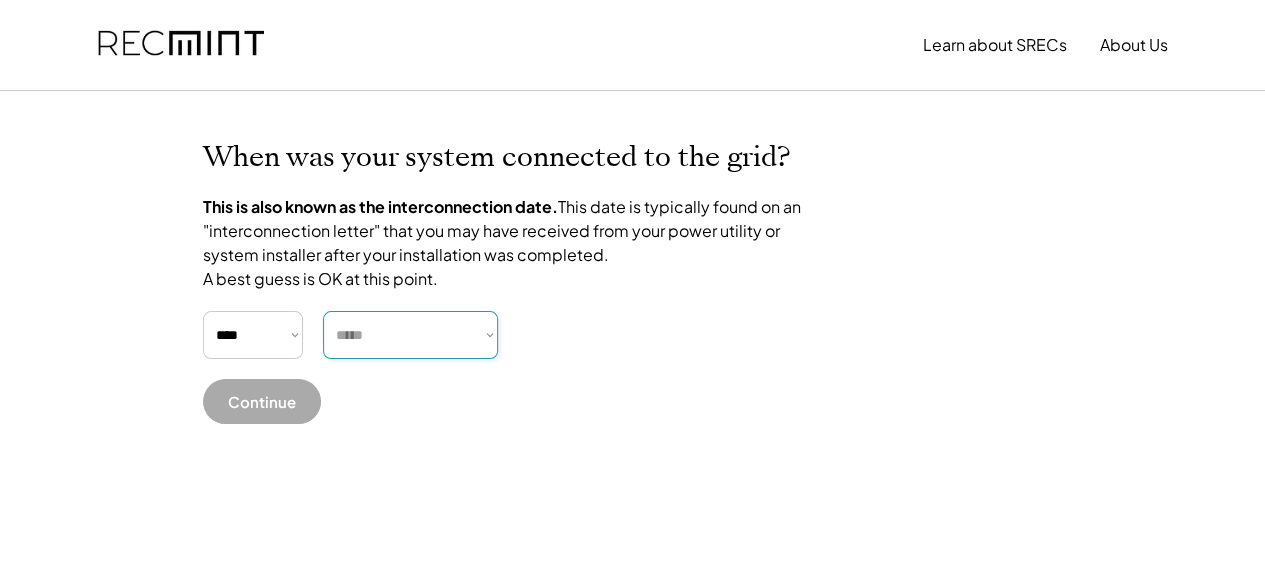 select on "********" 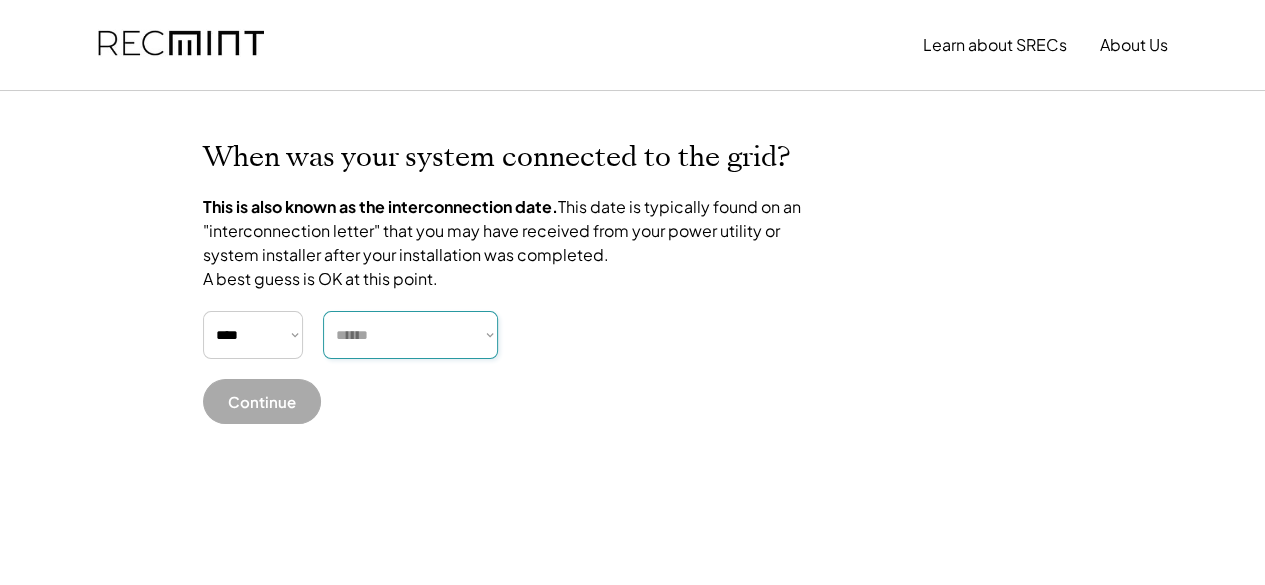 click on "***** ******* ******** ***** ***** *** **** **** ****** ********* ******* ******** ********" at bounding box center (410, 335) 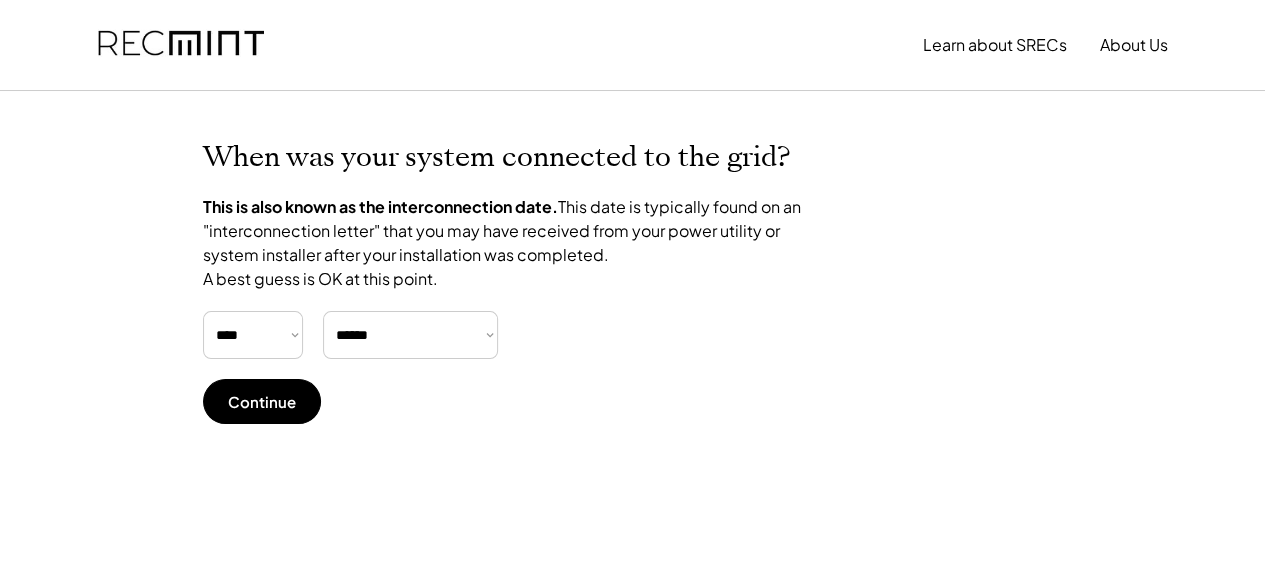 click on "Continue" at bounding box center [262, 401] 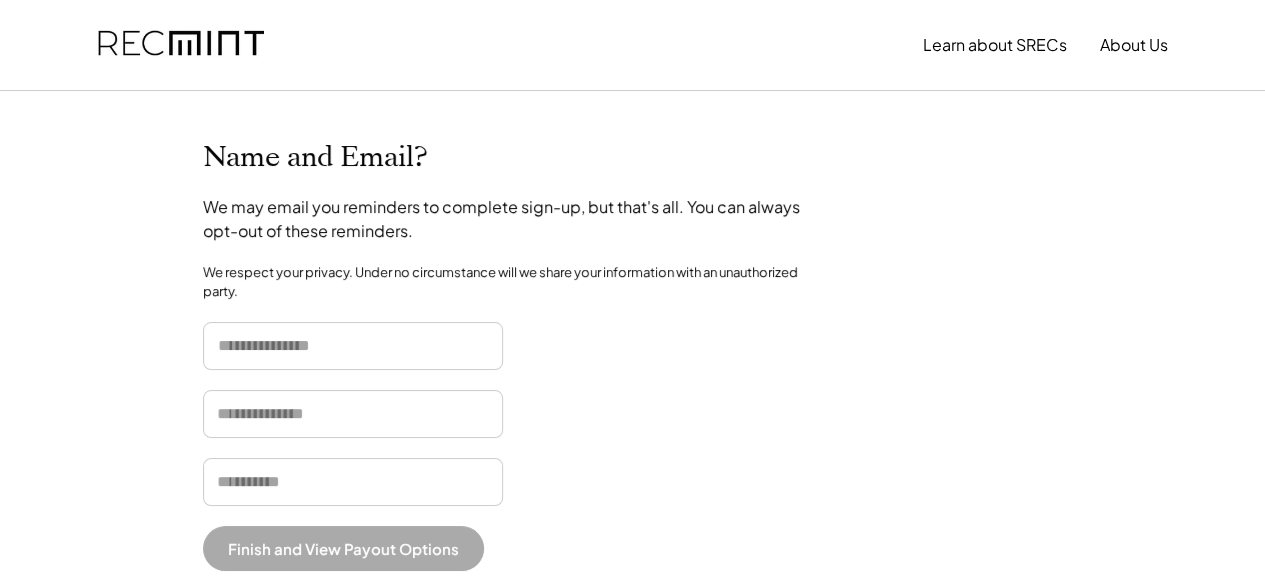 click at bounding box center [353, 346] 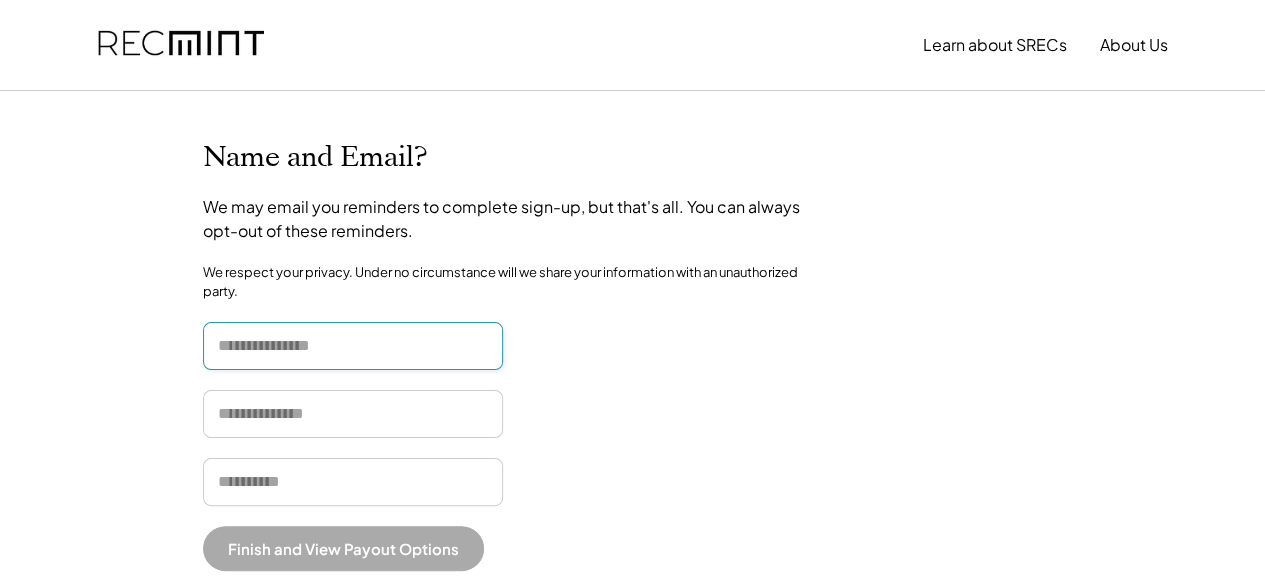 click at bounding box center [353, 346] 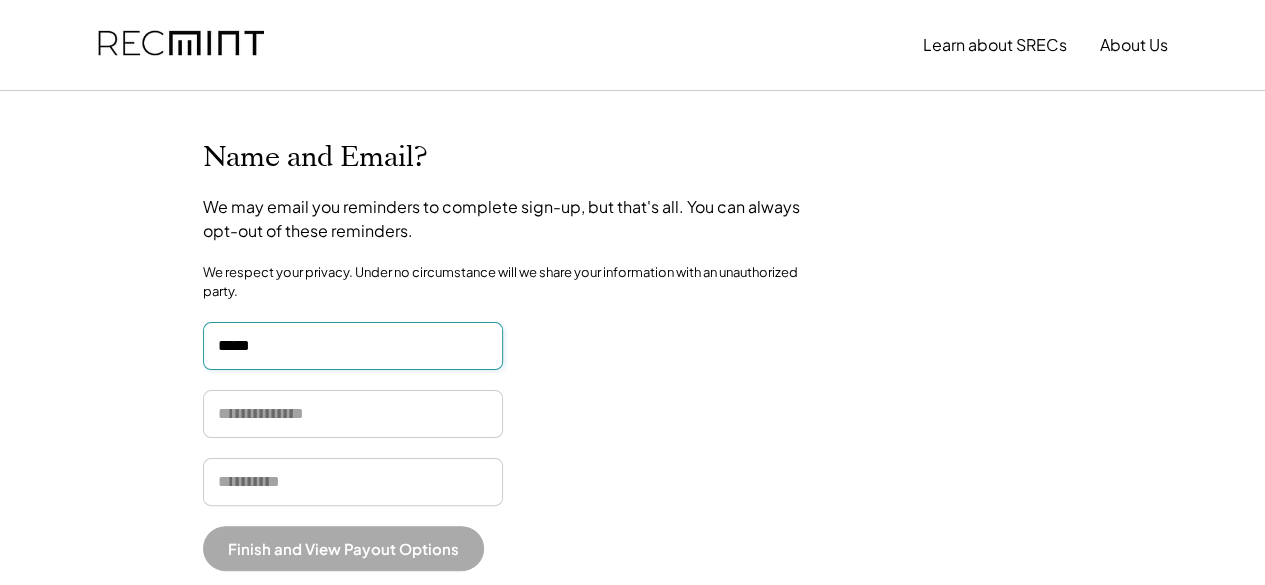 type on "*****" 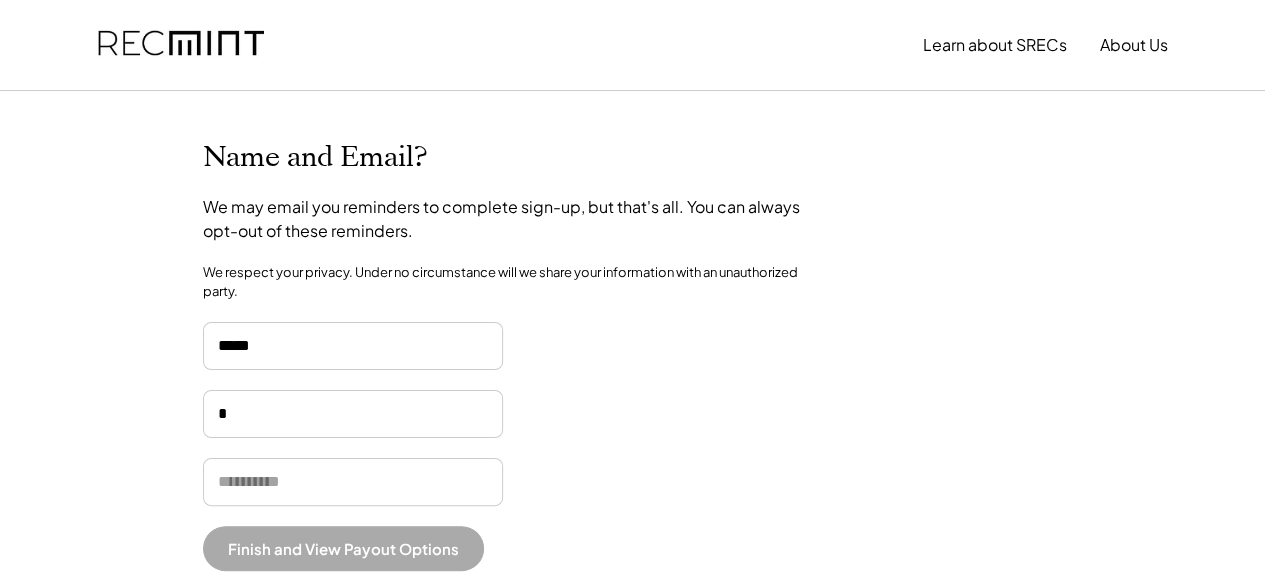 click at bounding box center [353, 414] 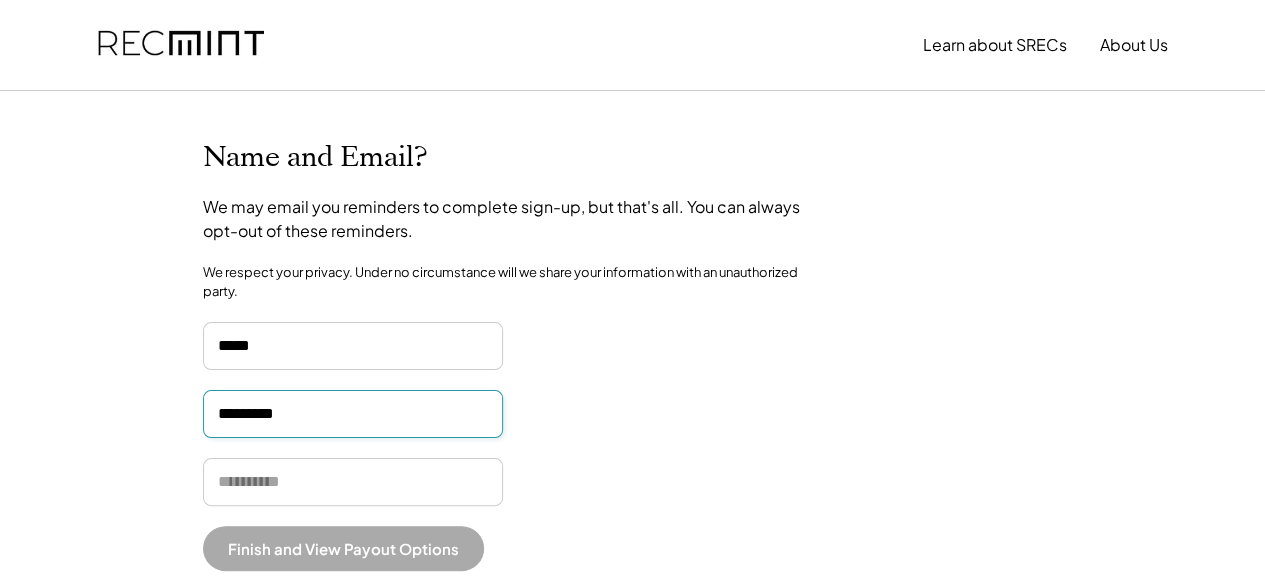 type on "*********" 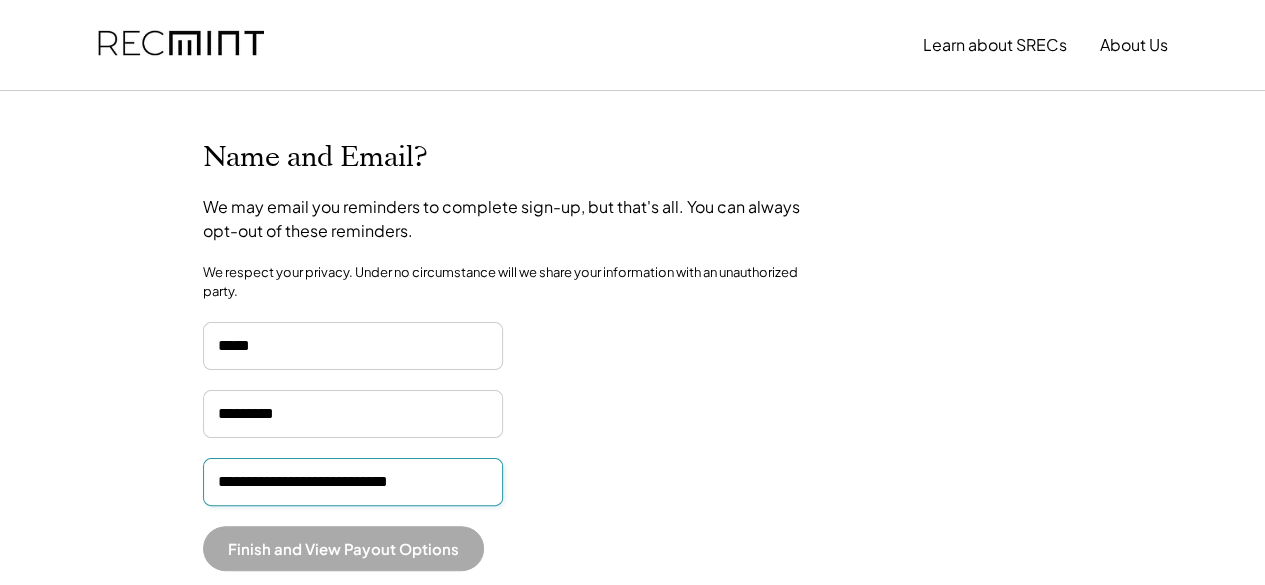 type on "**********" 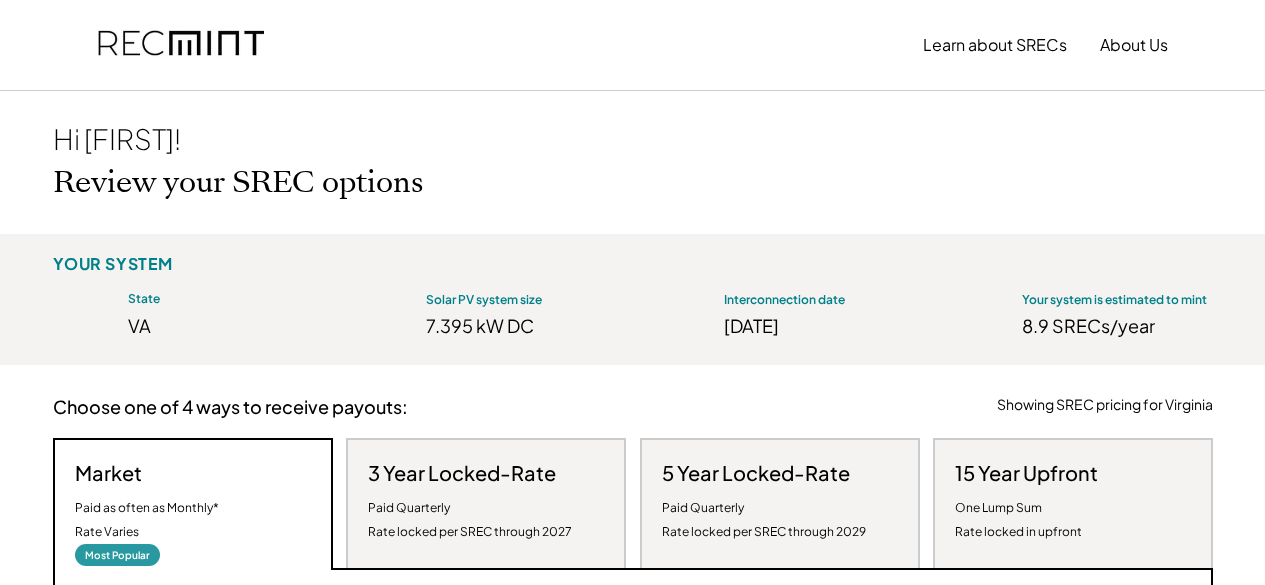 scroll, scrollTop: 0, scrollLeft: 0, axis: both 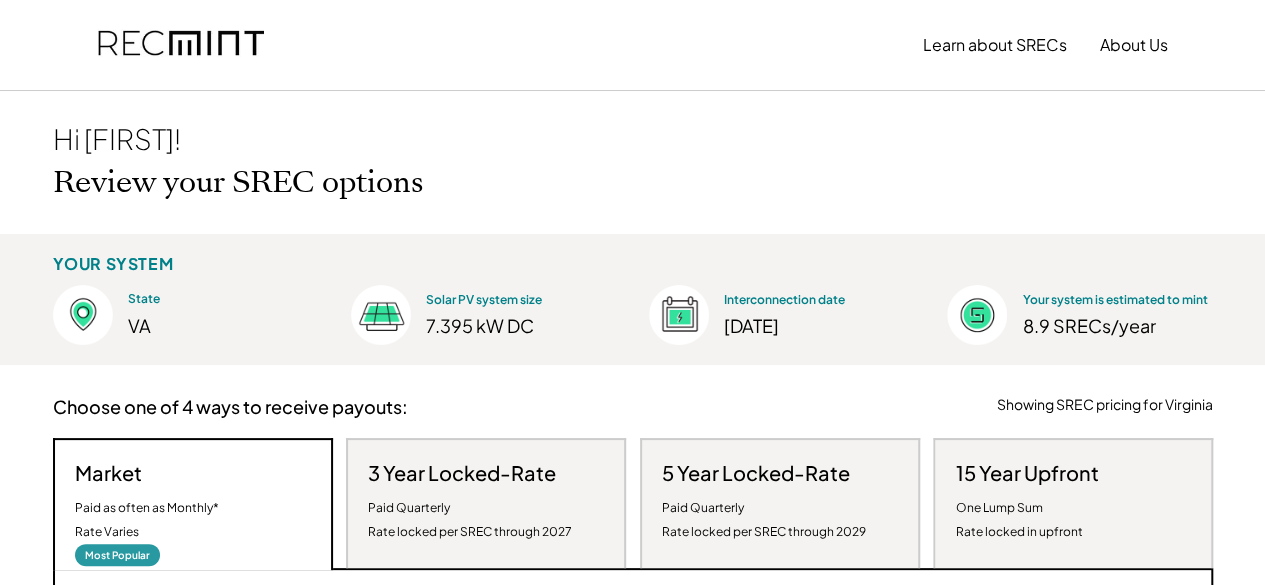 click on "YOUR SYSTEM" at bounding box center (113, 264) 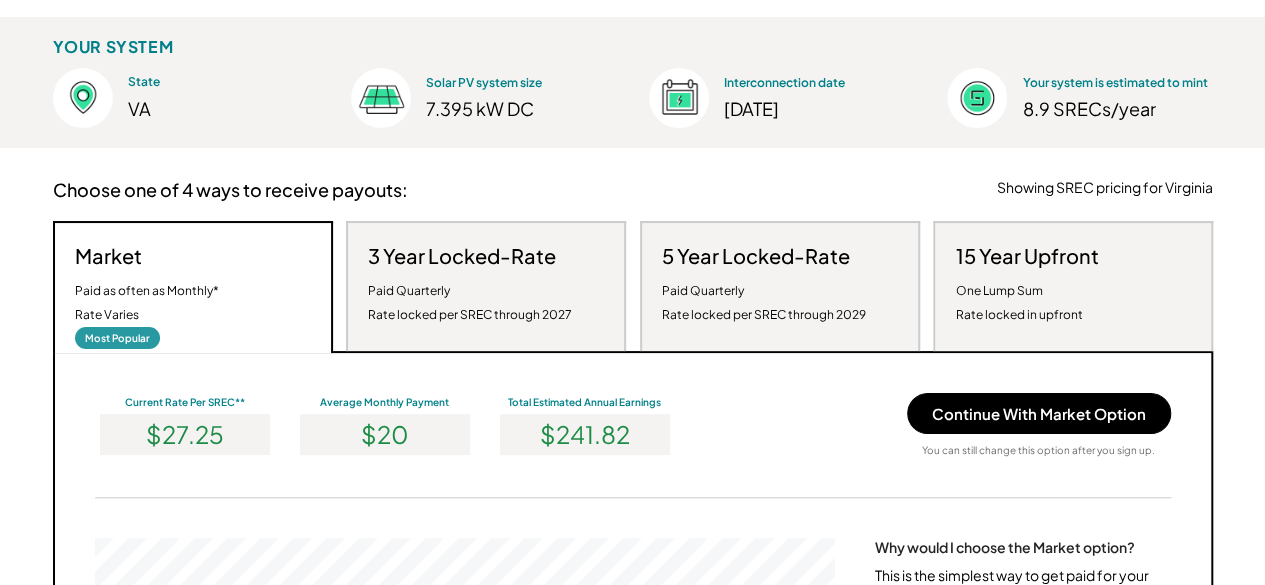 scroll, scrollTop: 218, scrollLeft: 0, axis: vertical 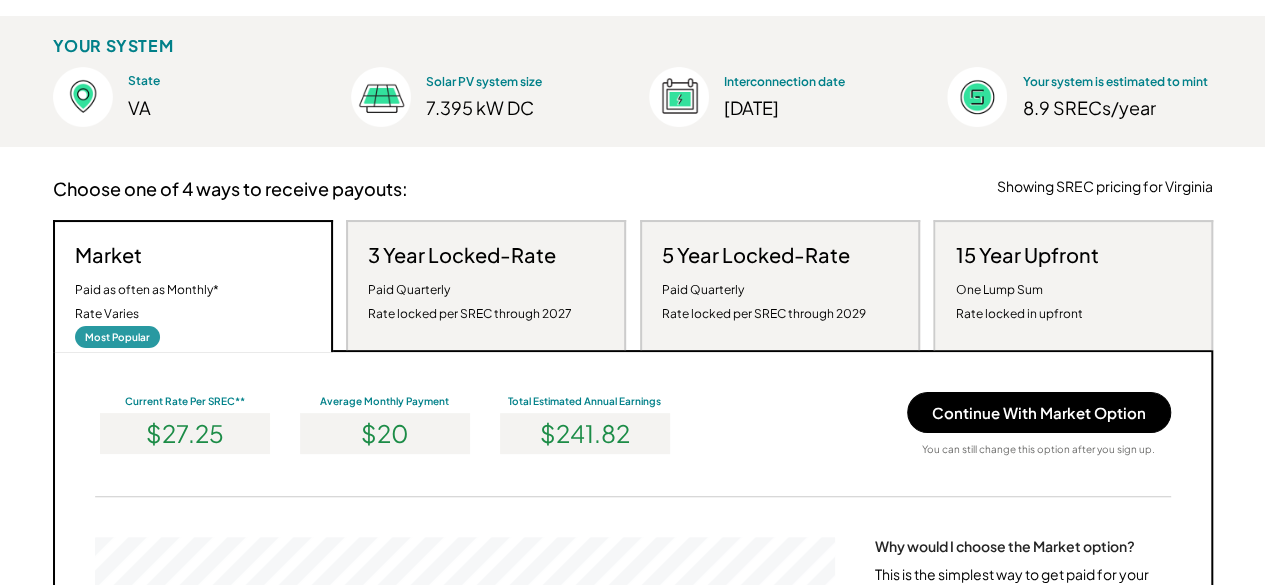 click on "Paid Quarterly
Rate locked per SREC through 2027" at bounding box center (470, 302) 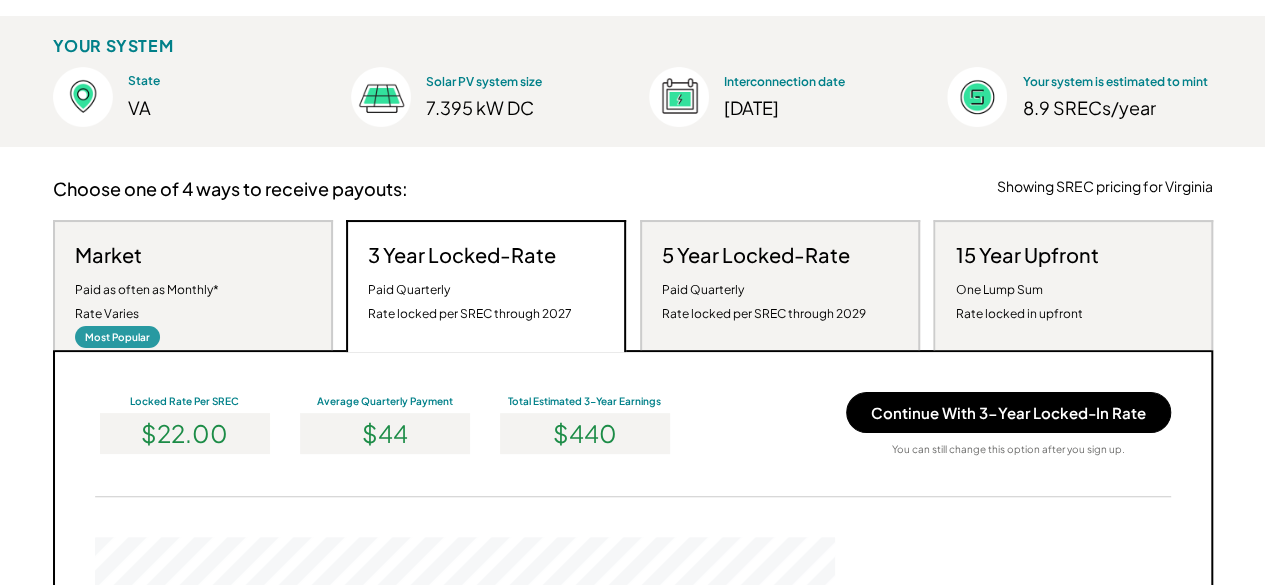 scroll, scrollTop: 999620, scrollLeft: 999260, axis: both 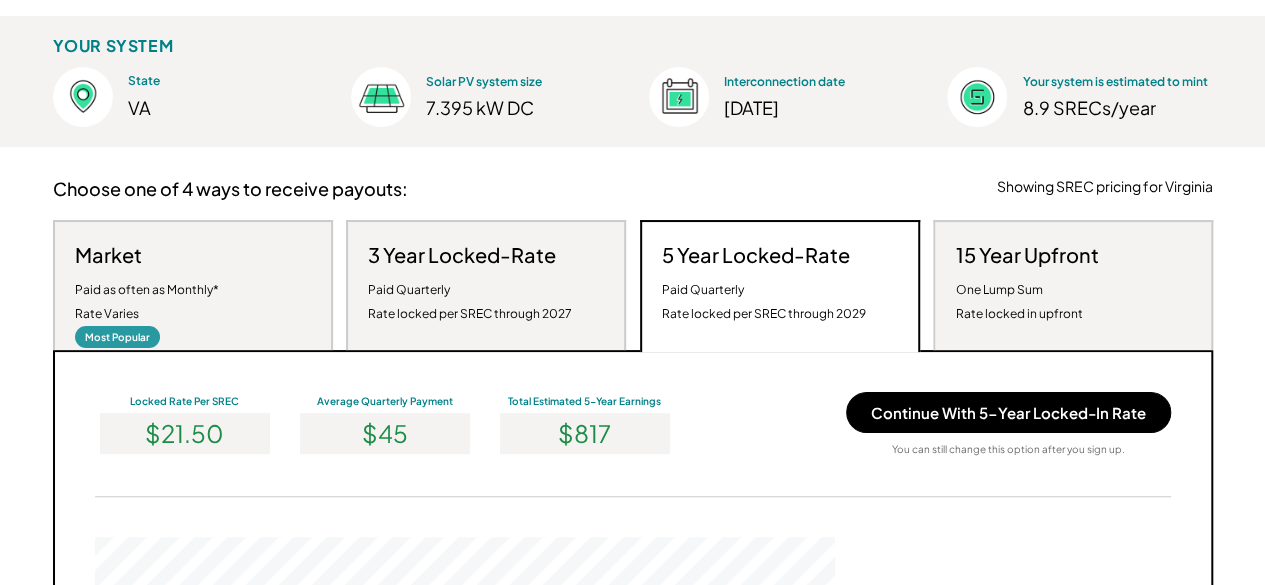 click on "15 Year Upfront" at bounding box center [1026, 255] 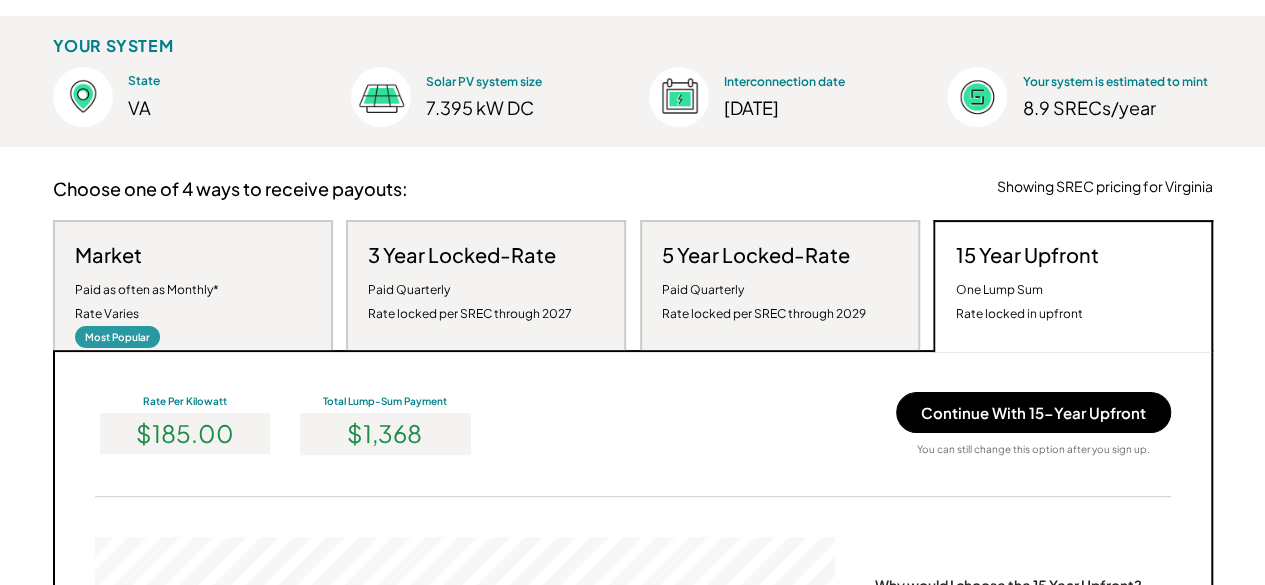 scroll, scrollTop: 999620, scrollLeft: 999260, axis: both 